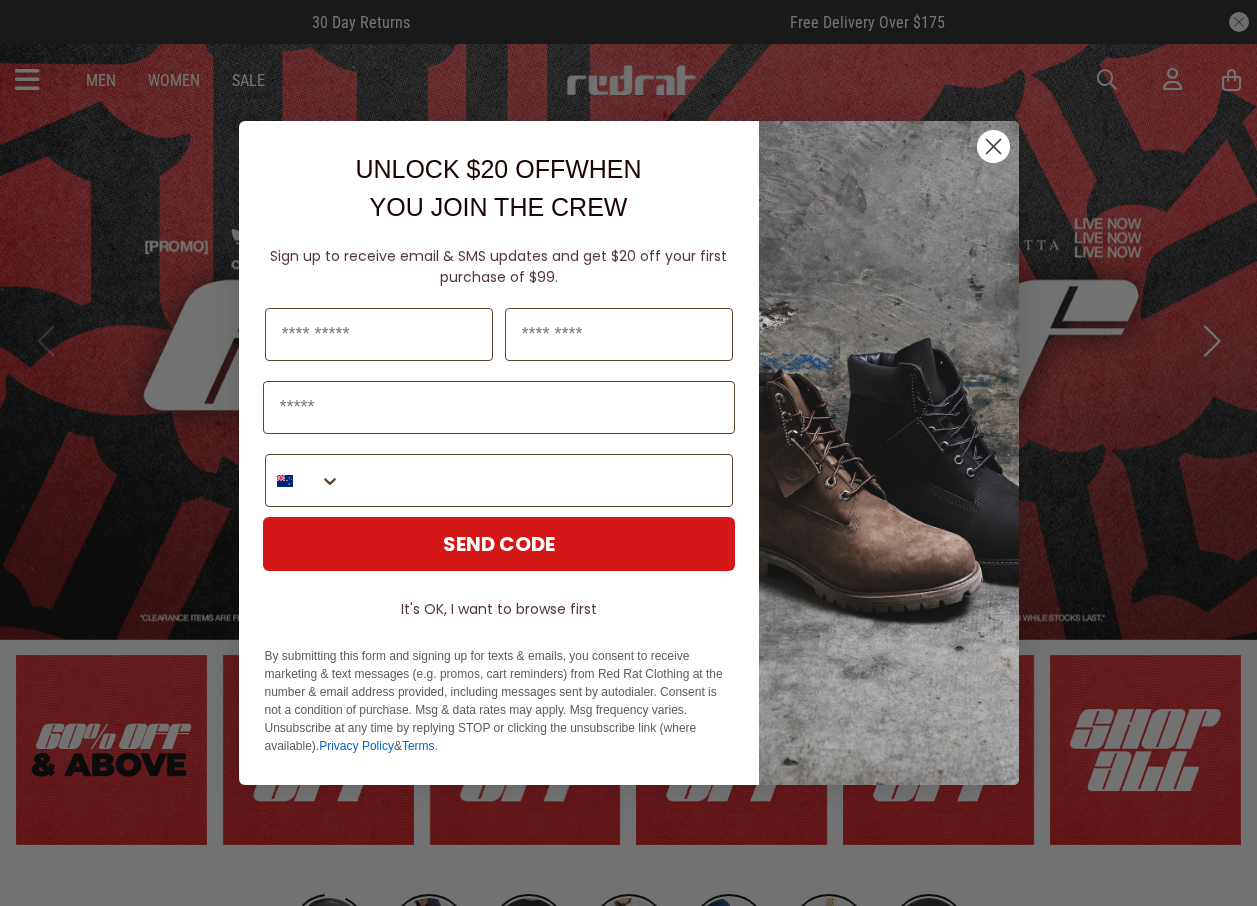 scroll, scrollTop: 0, scrollLeft: 0, axis: both 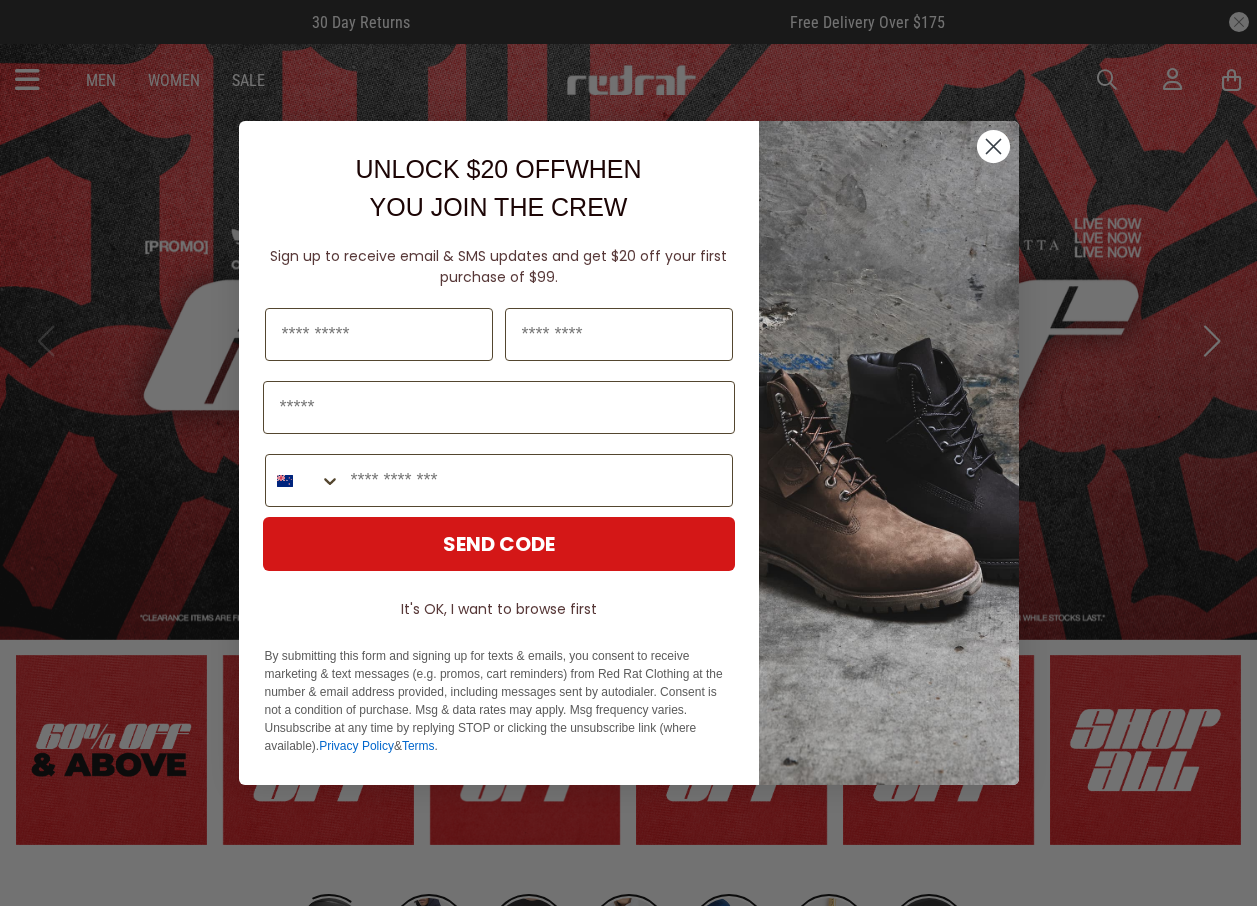 click 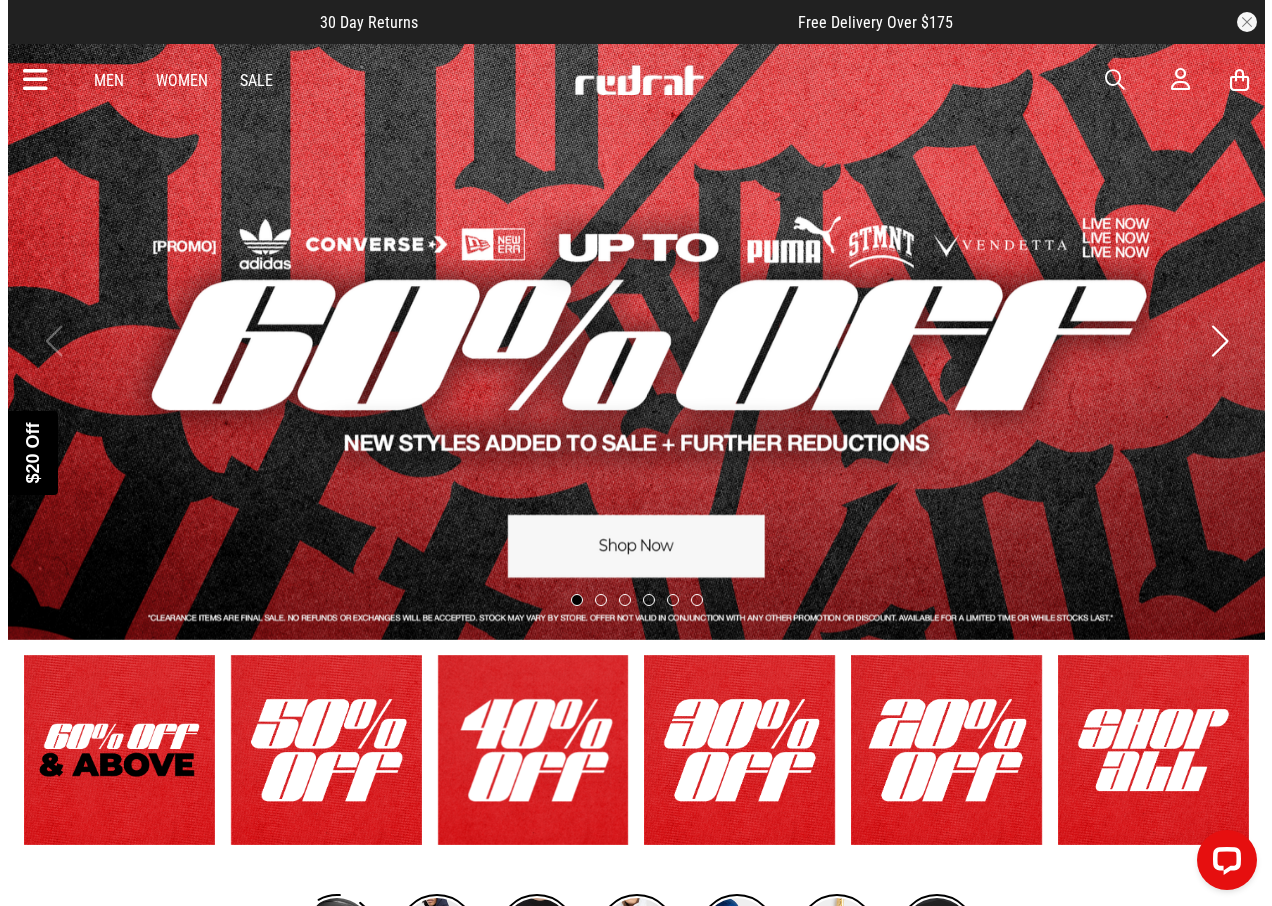 scroll, scrollTop: 0, scrollLeft: 0, axis: both 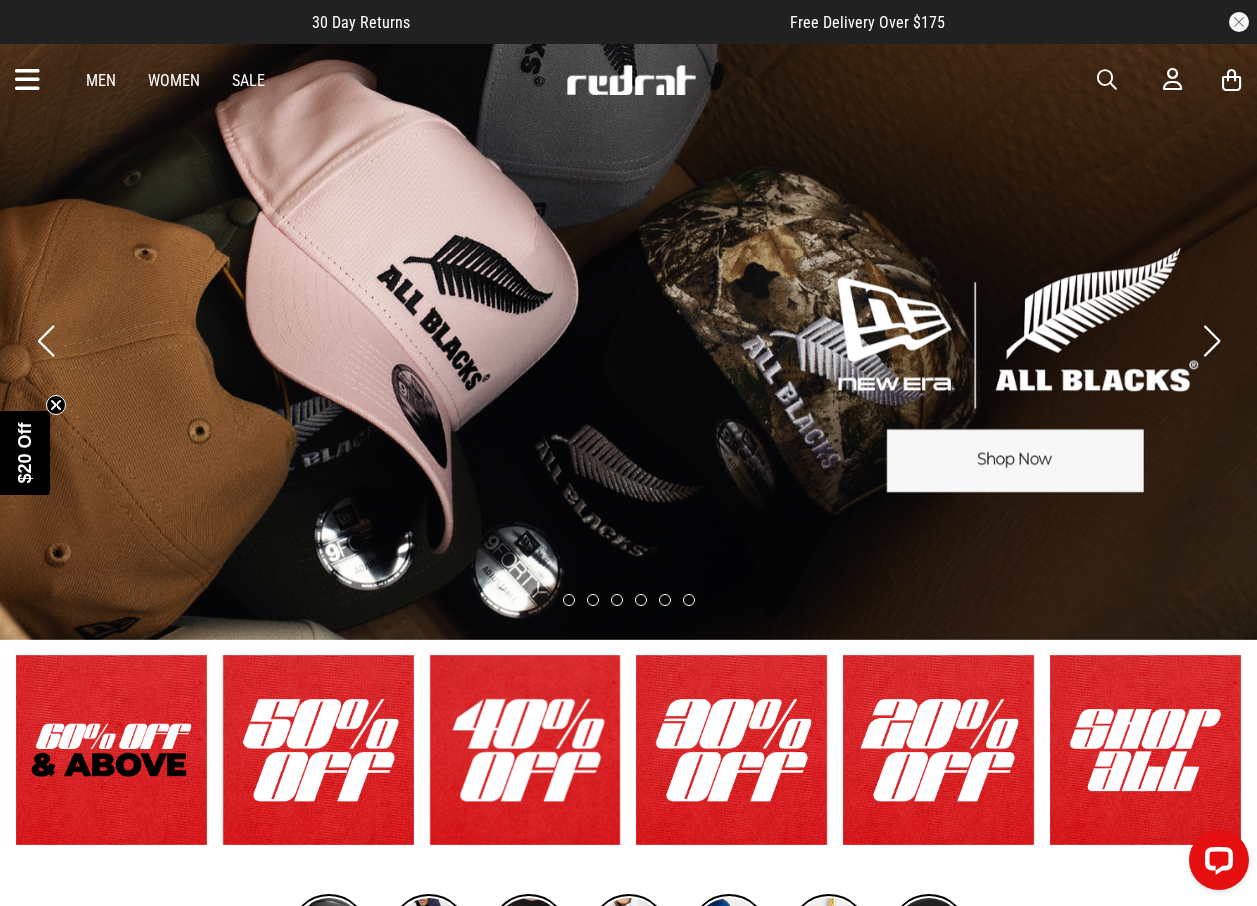 click at bounding box center (1107, 80) 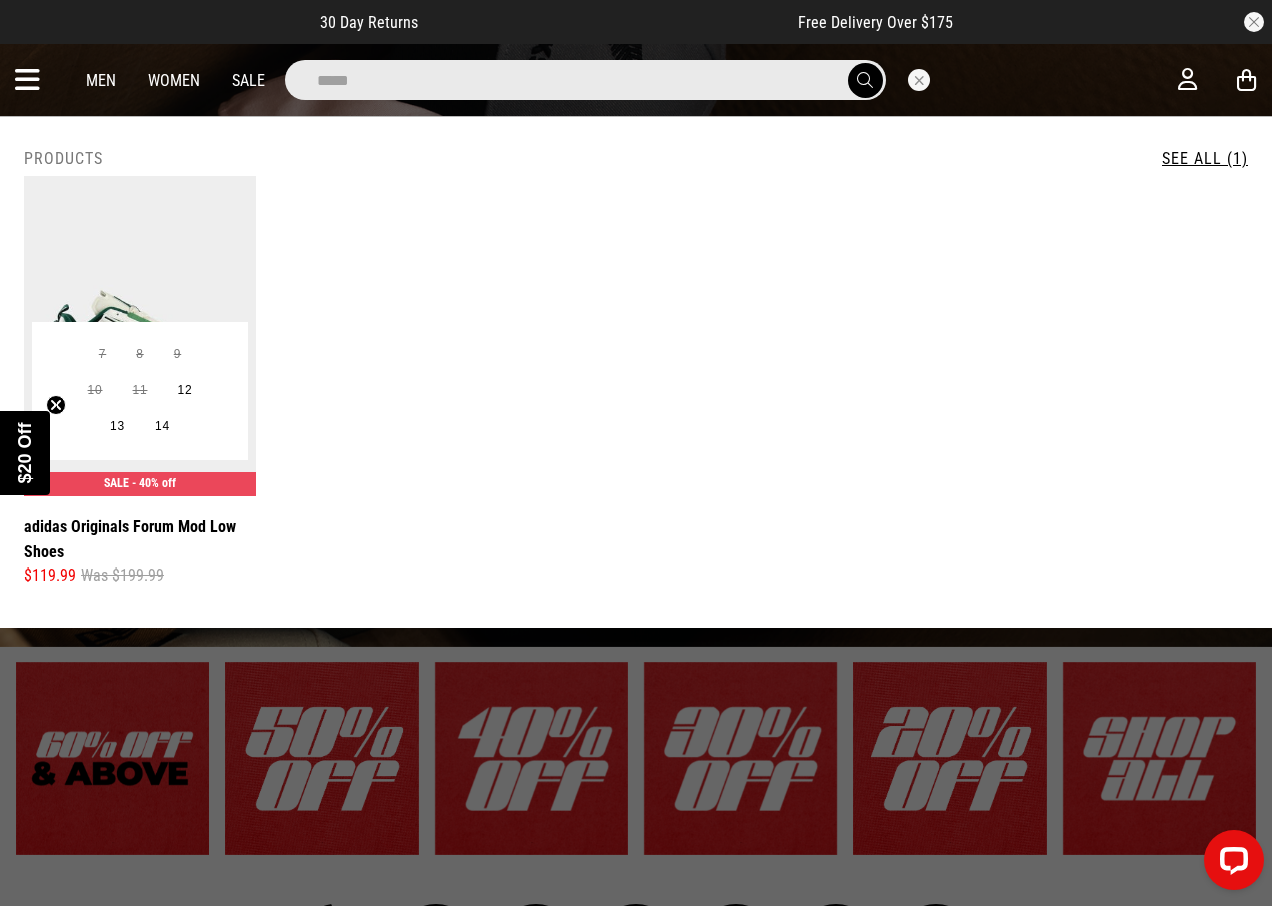 type on "*****" 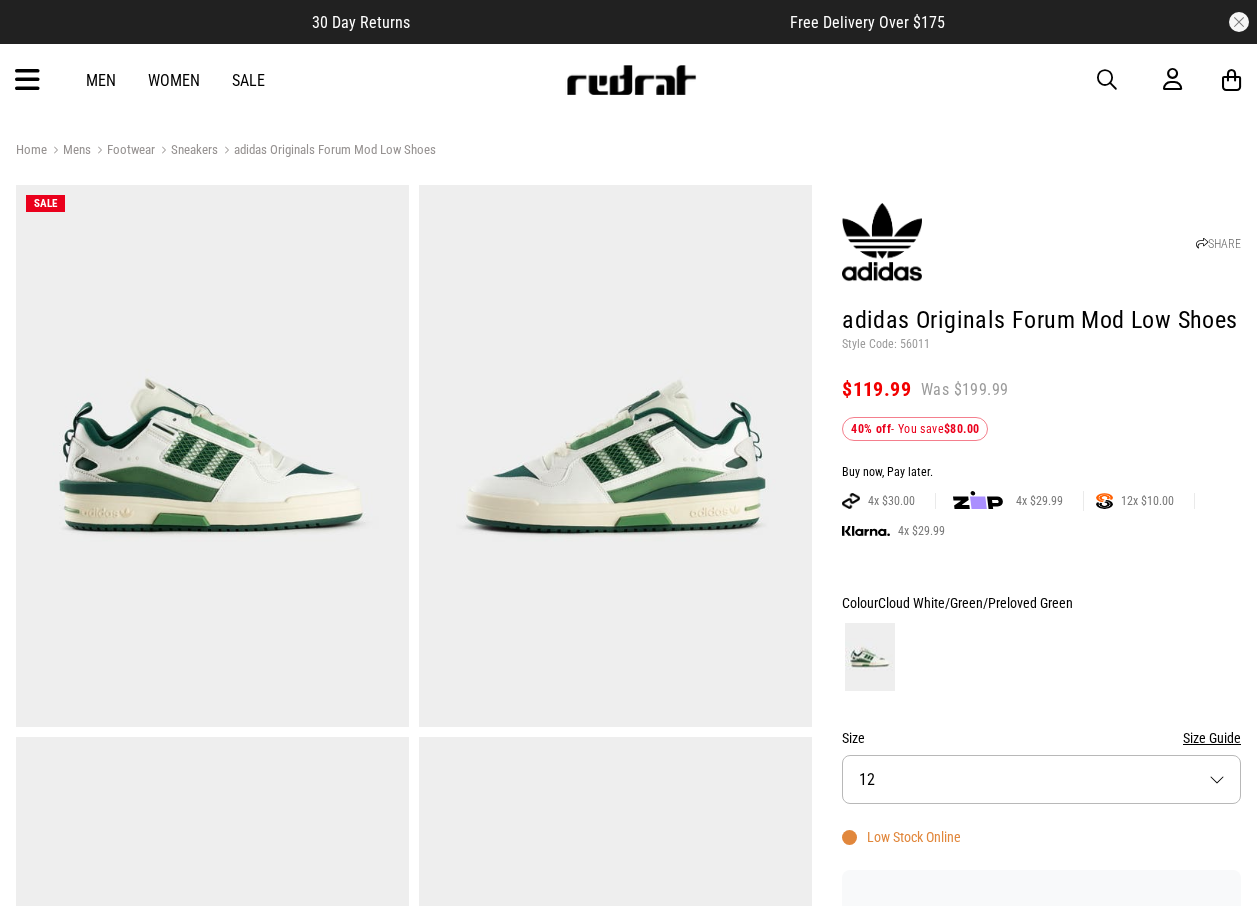 scroll, scrollTop: 0, scrollLeft: 0, axis: both 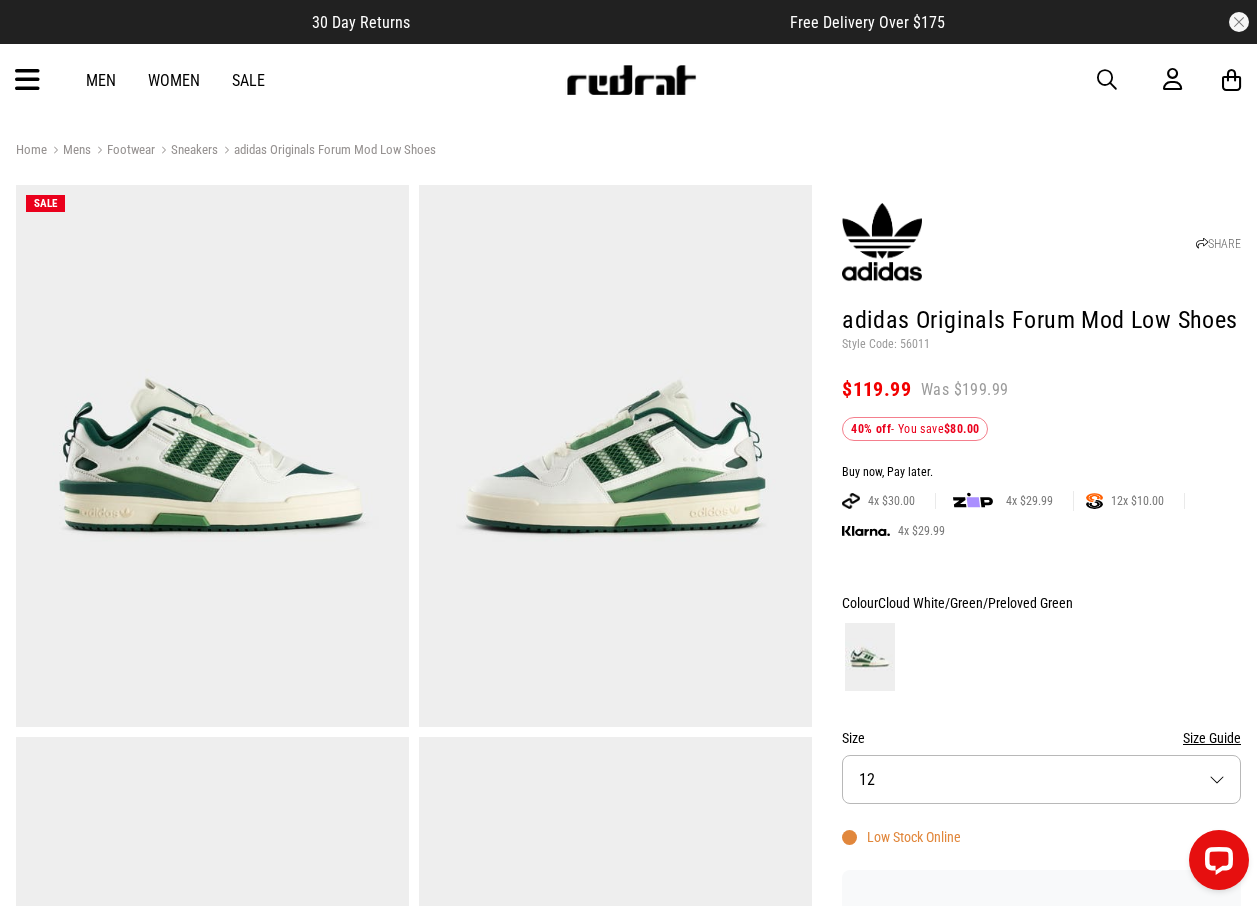 click at bounding box center (1107, 80) 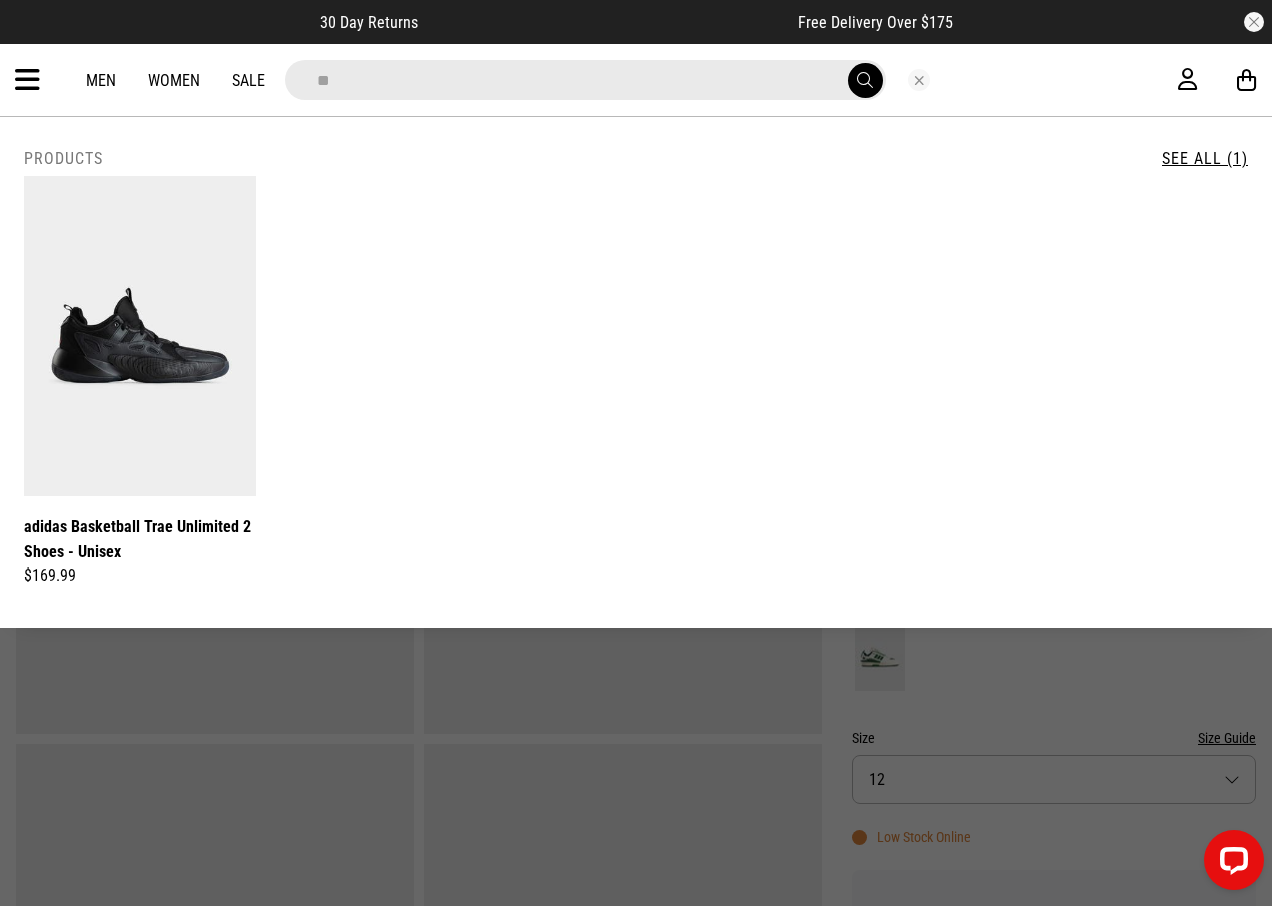 type on "*" 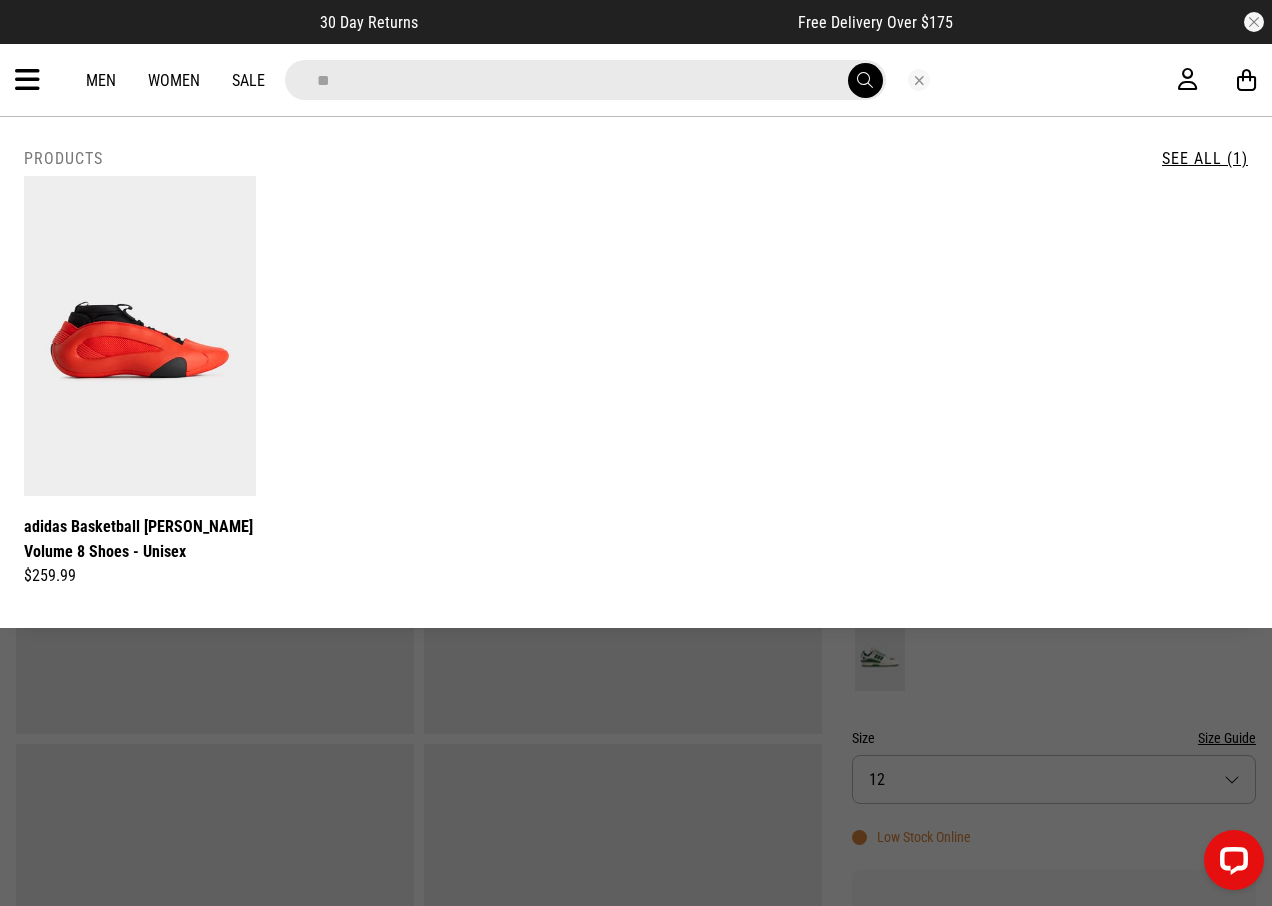 type on "*" 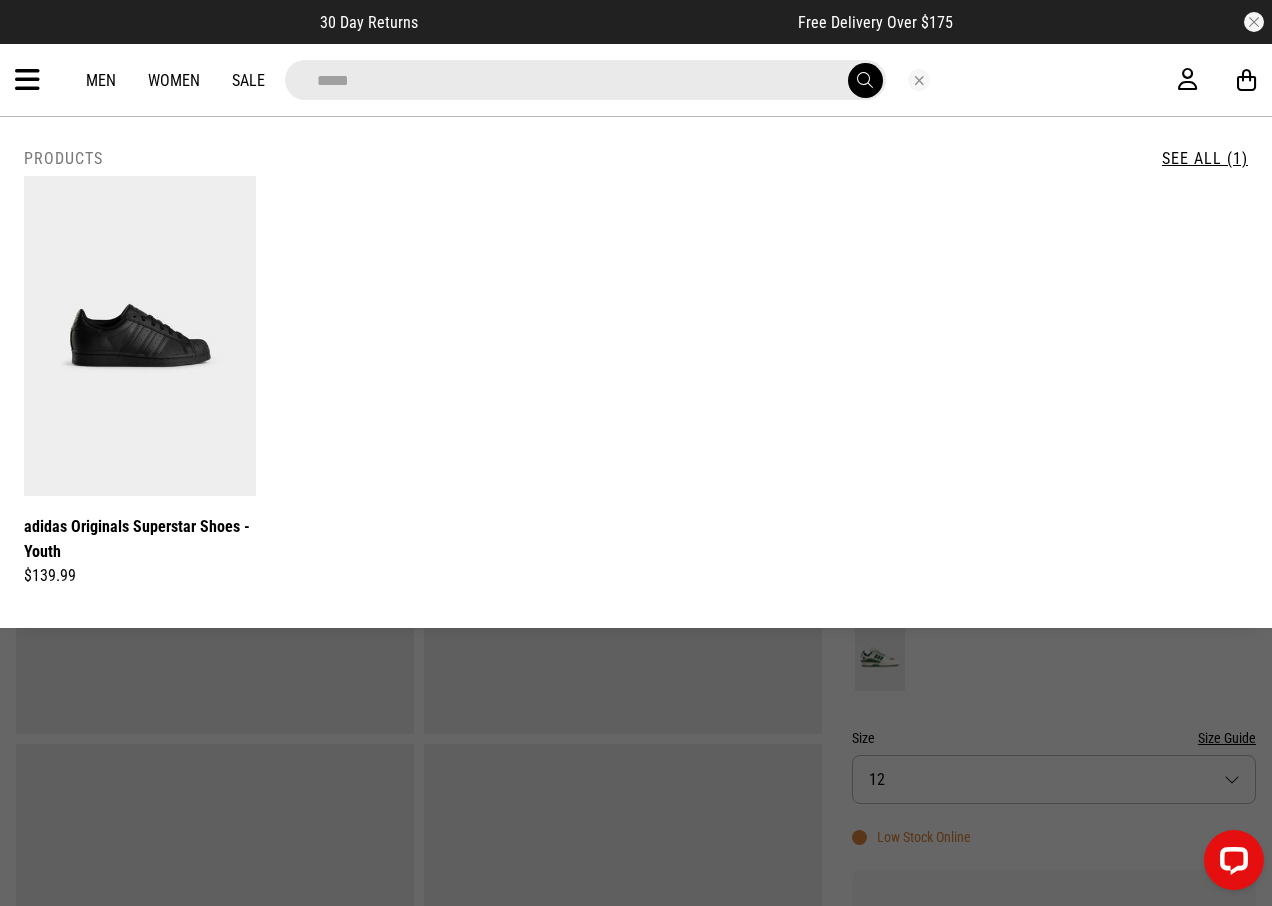 drag, startPoint x: 657, startPoint y: 85, endPoint x: 91, endPoint y: -20, distance: 575.65704 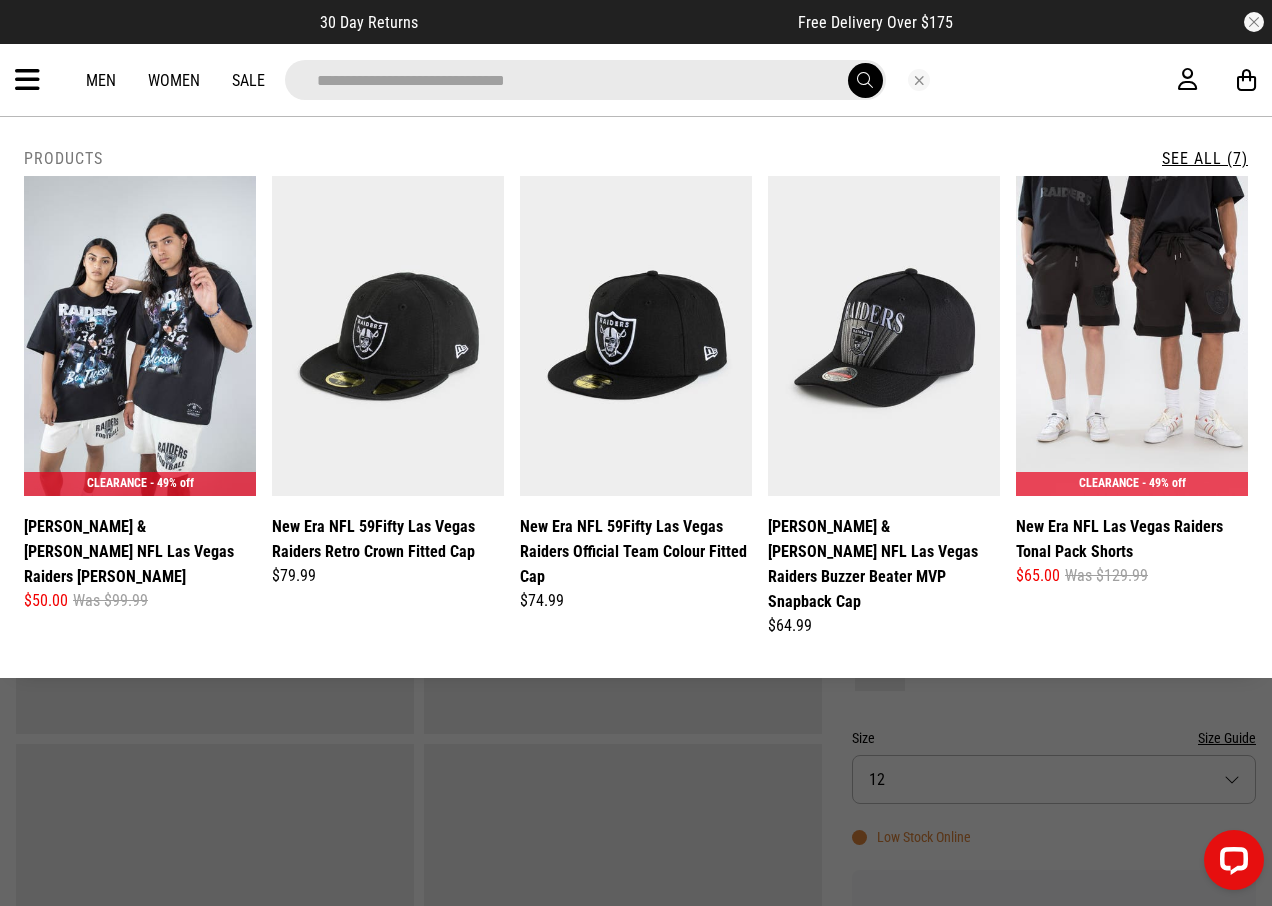 type on "**********" 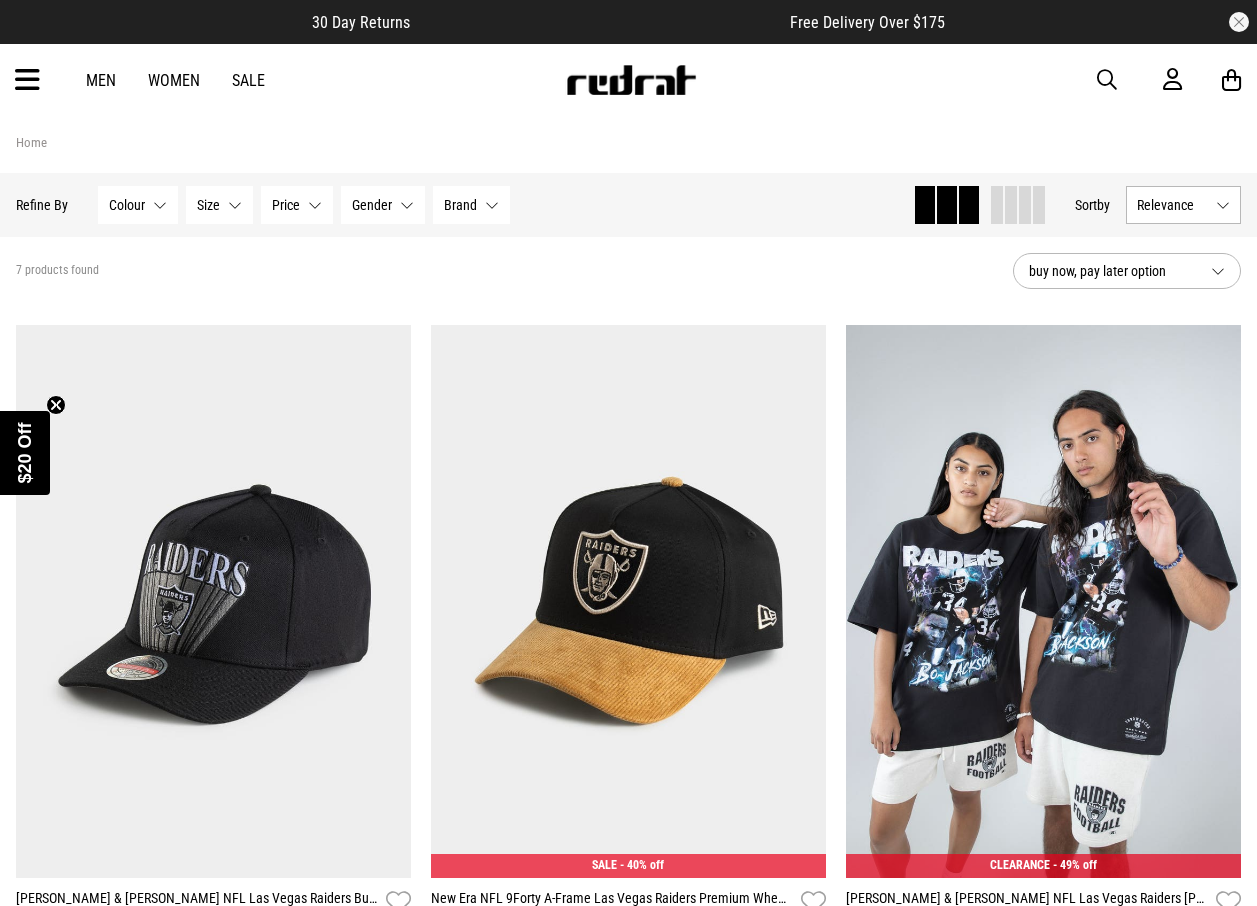 scroll, scrollTop: 0, scrollLeft: 0, axis: both 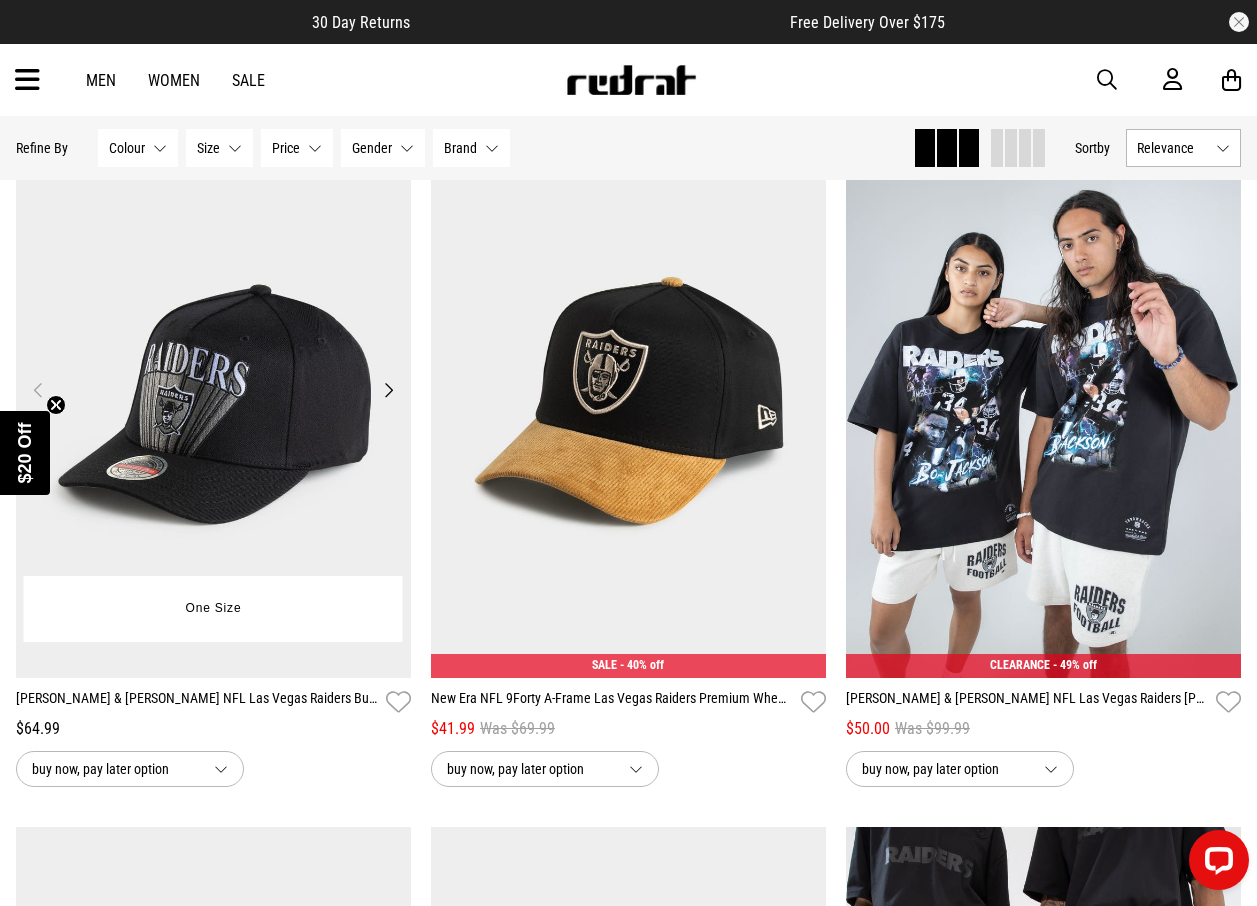 click at bounding box center [213, 401] 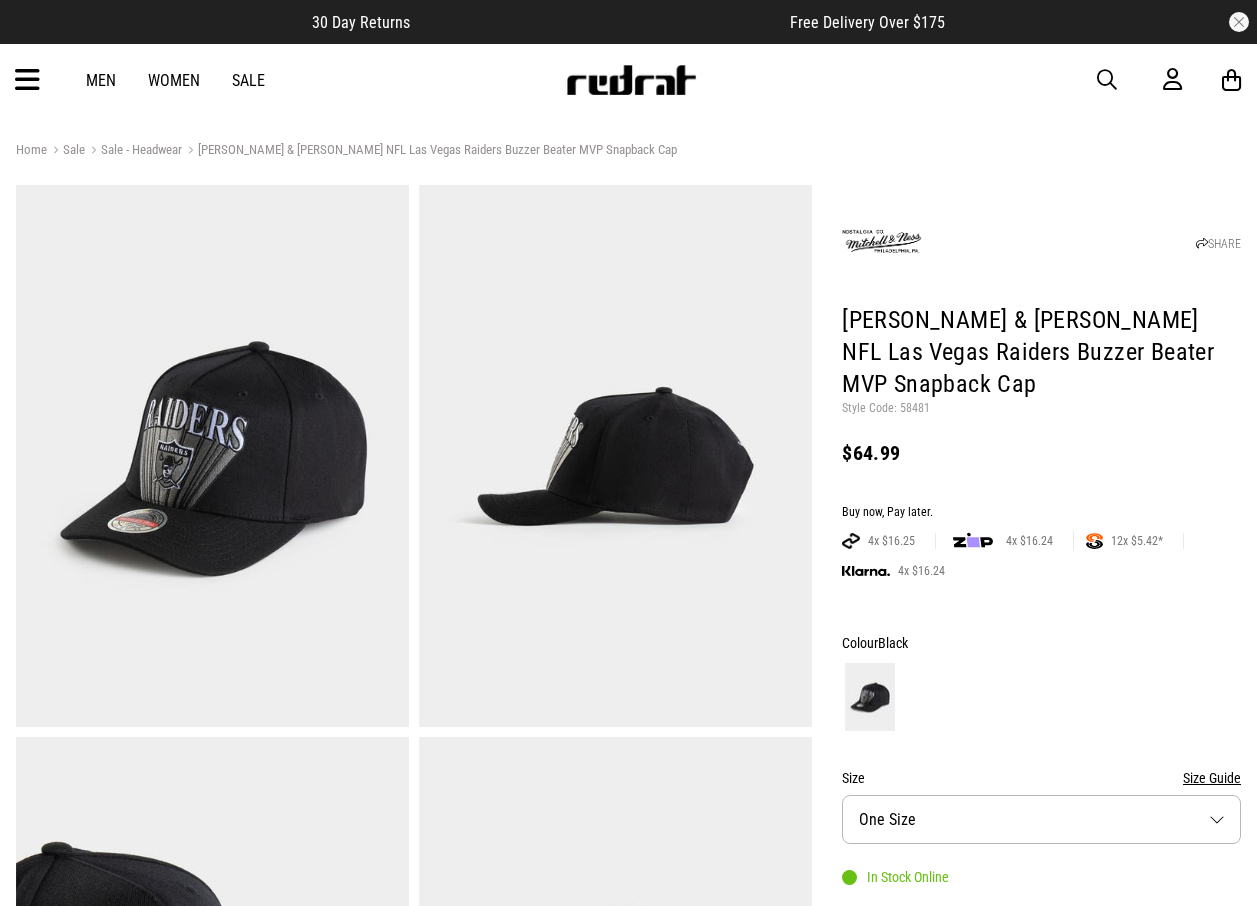 scroll, scrollTop: 0, scrollLeft: 0, axis: both 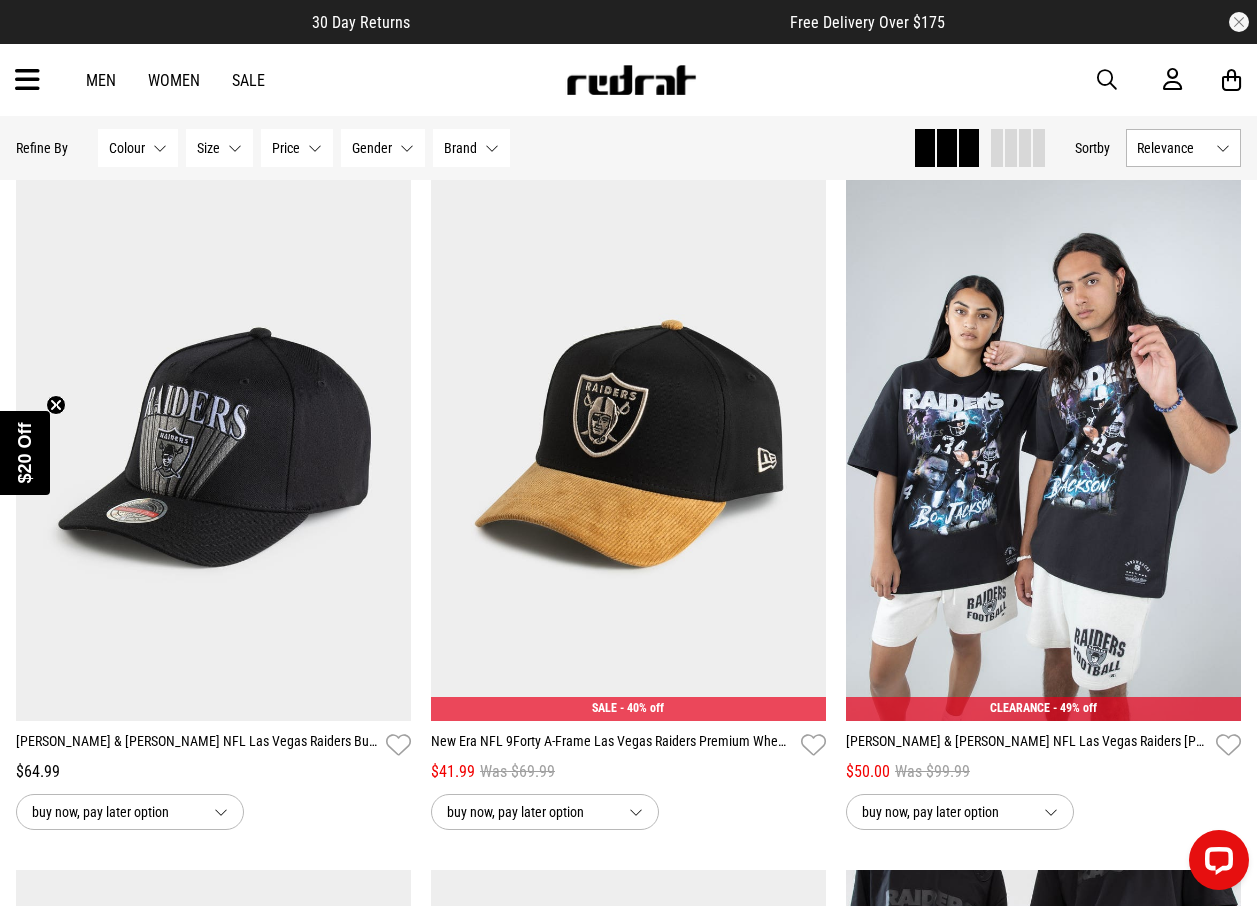 click at bounding box center (1107, 80) 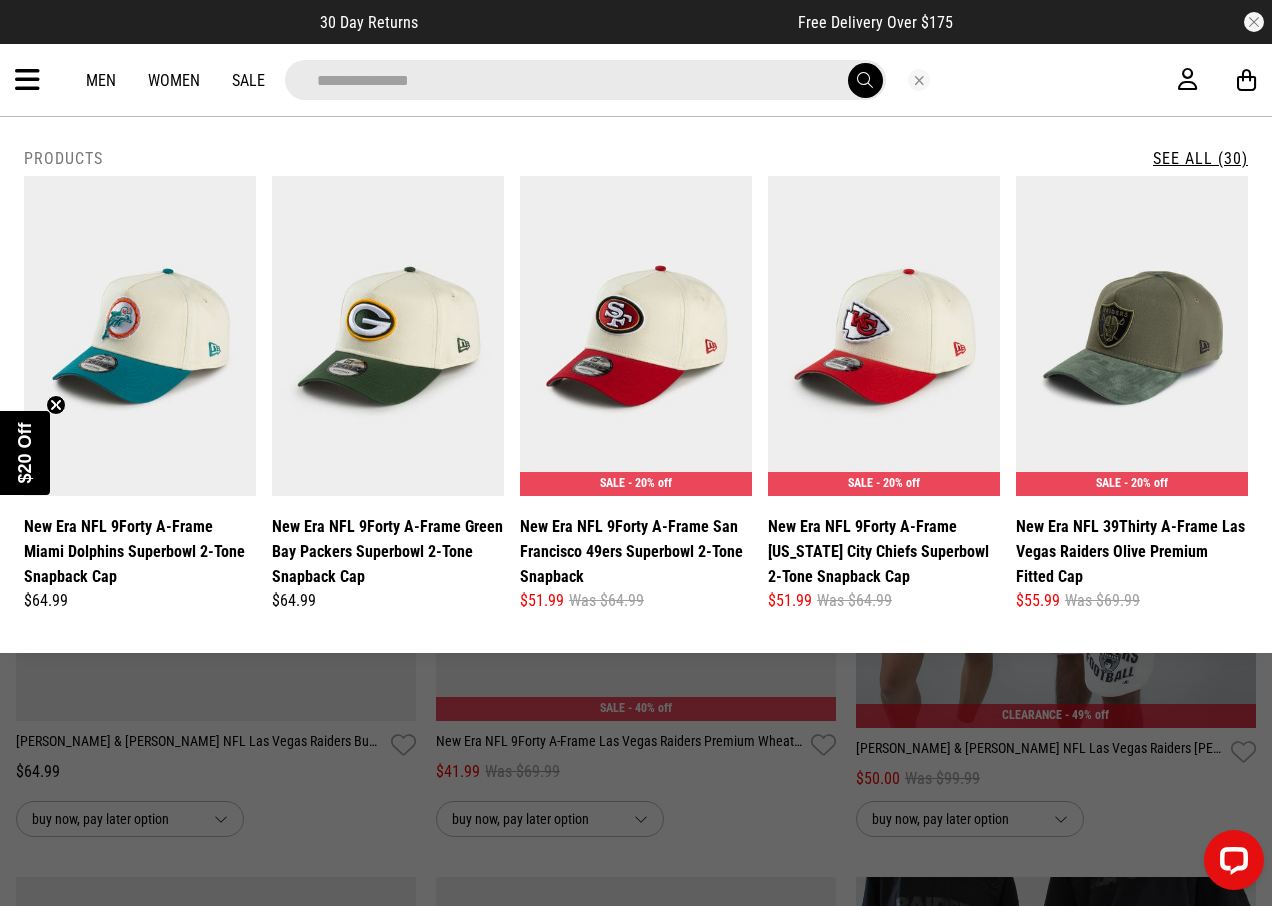 type on "**********" 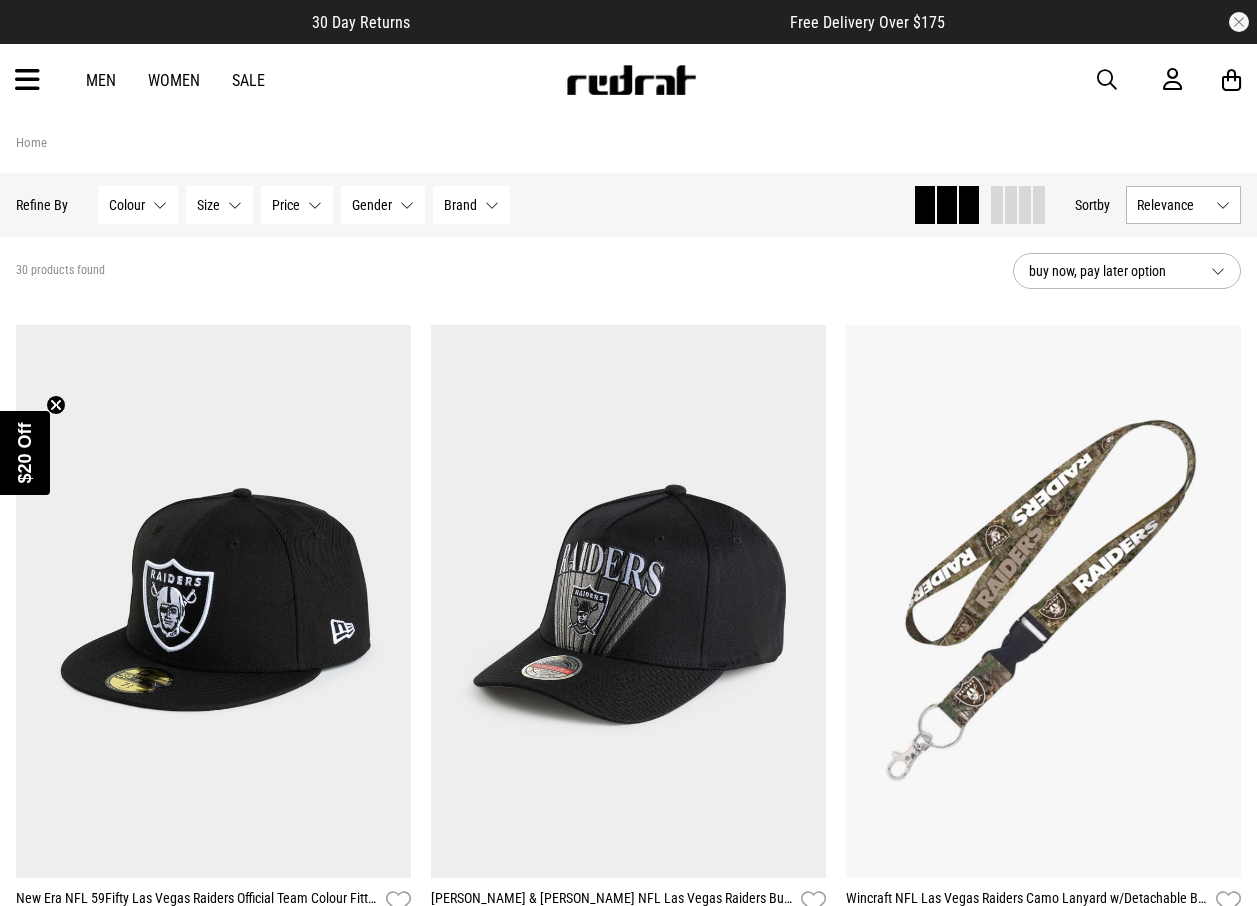 scroll, scrollTop: 100, scrollLeft: 0, axis: vertical 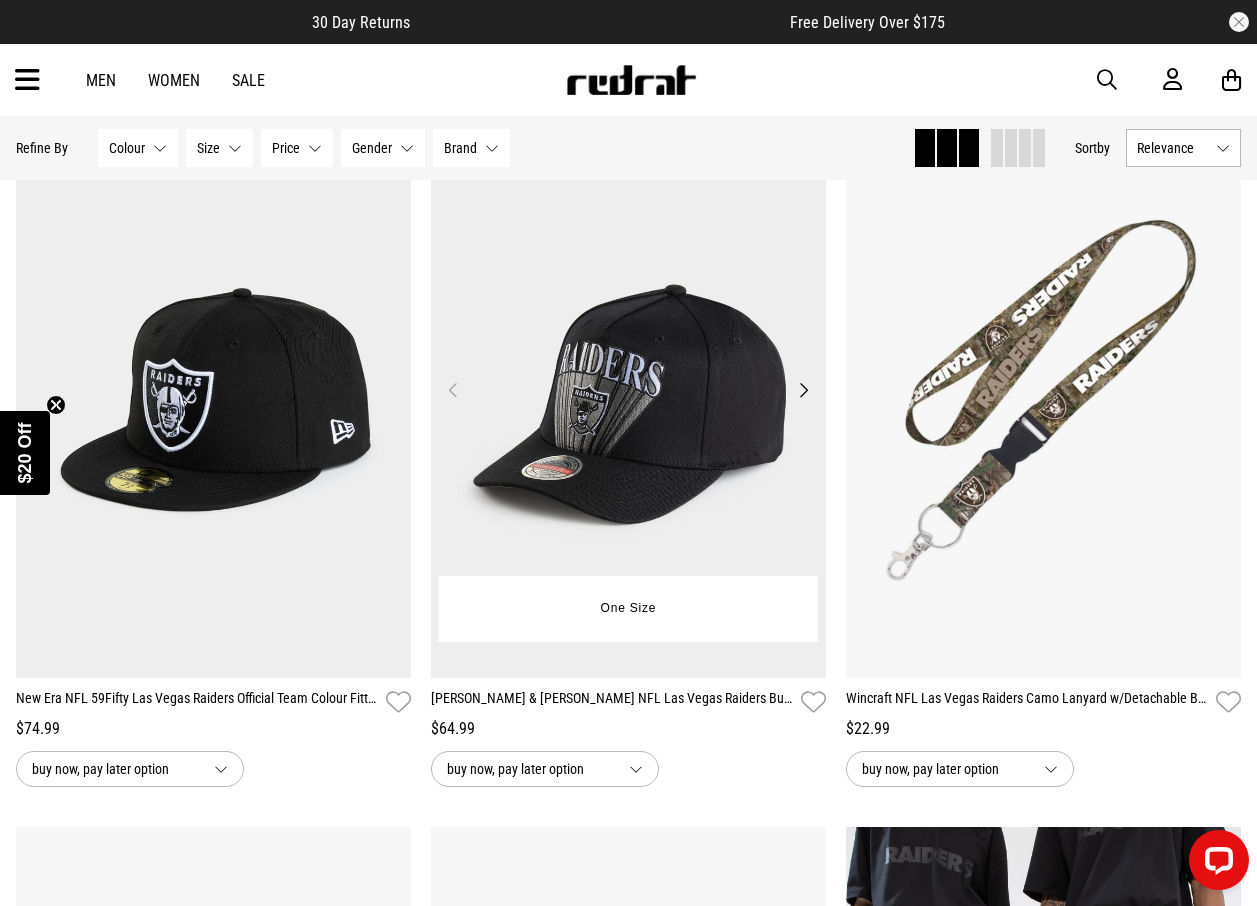 click at bounding box center [628, 401] 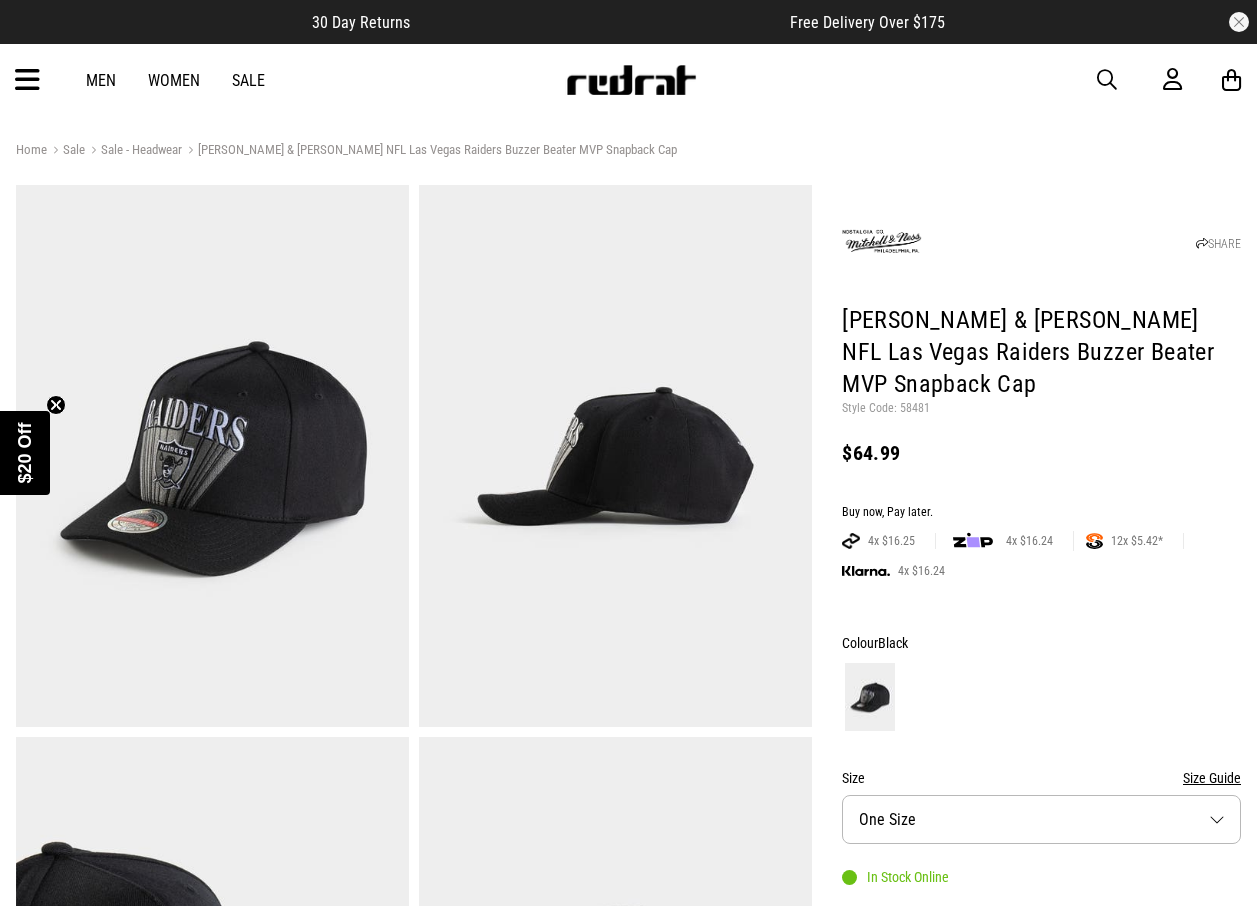 scroll, scrollTop: 0, scrollLeft: 0, axis: both 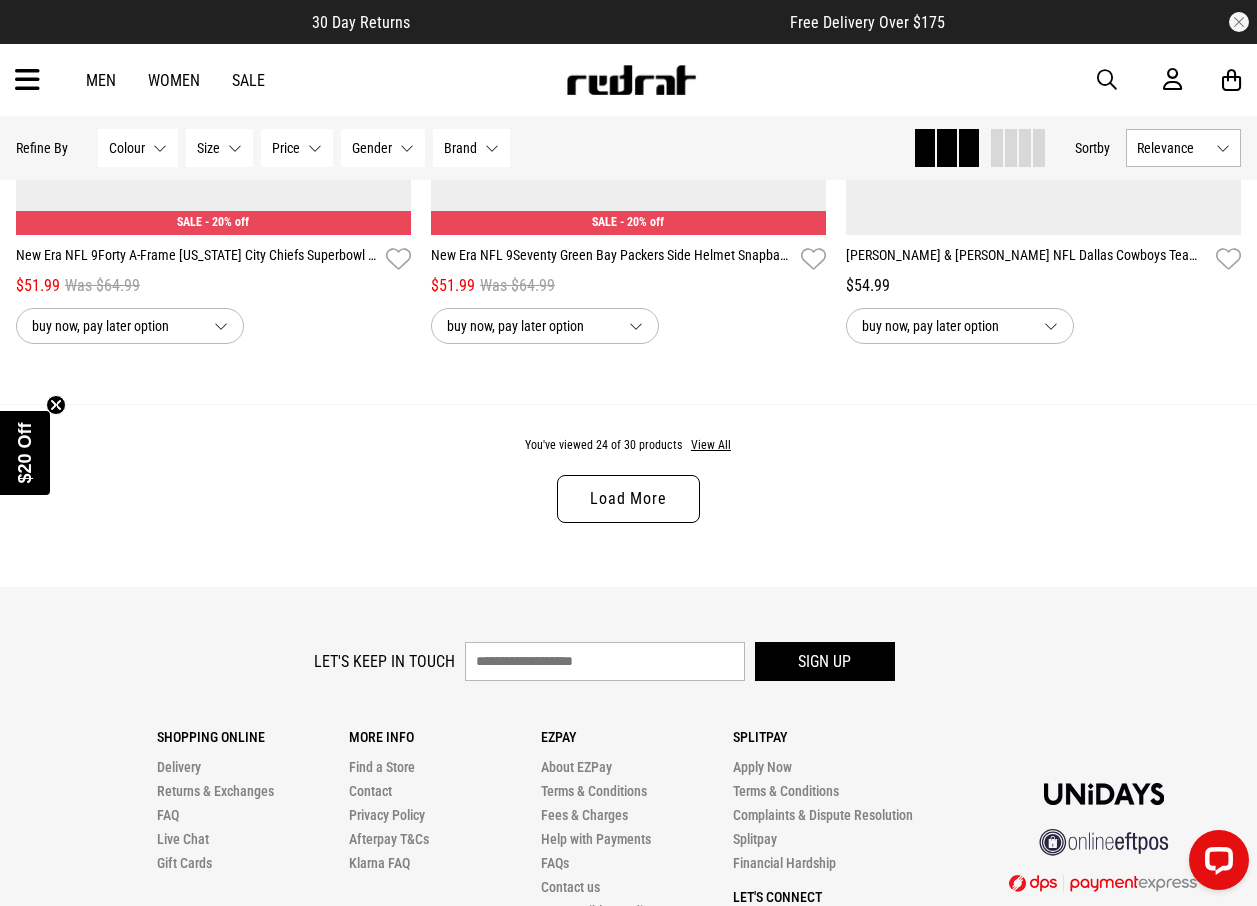 click at bounding box center [1107, 80] 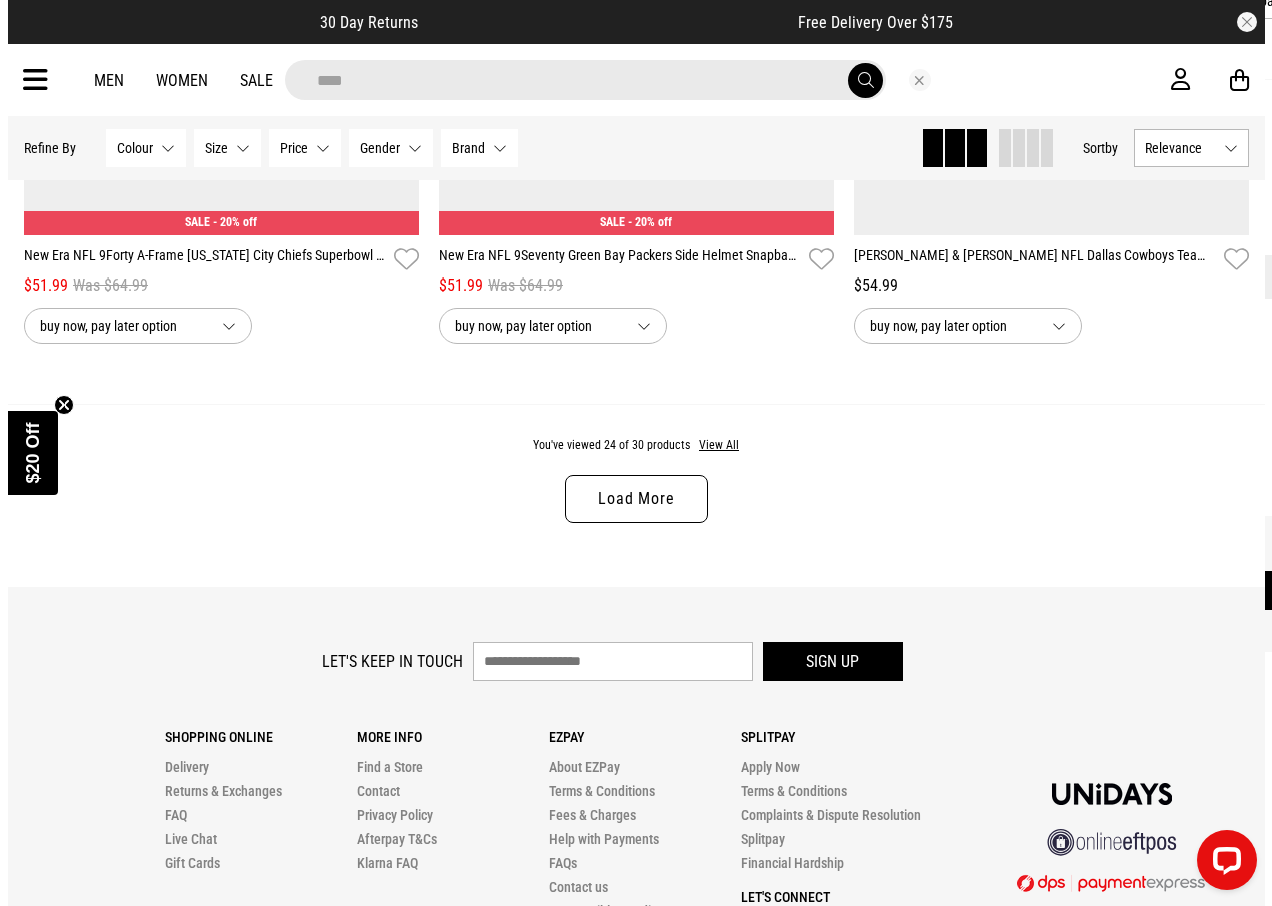 scroll, scrollTop: 5637, scrollLeft: 0, axis: vertical 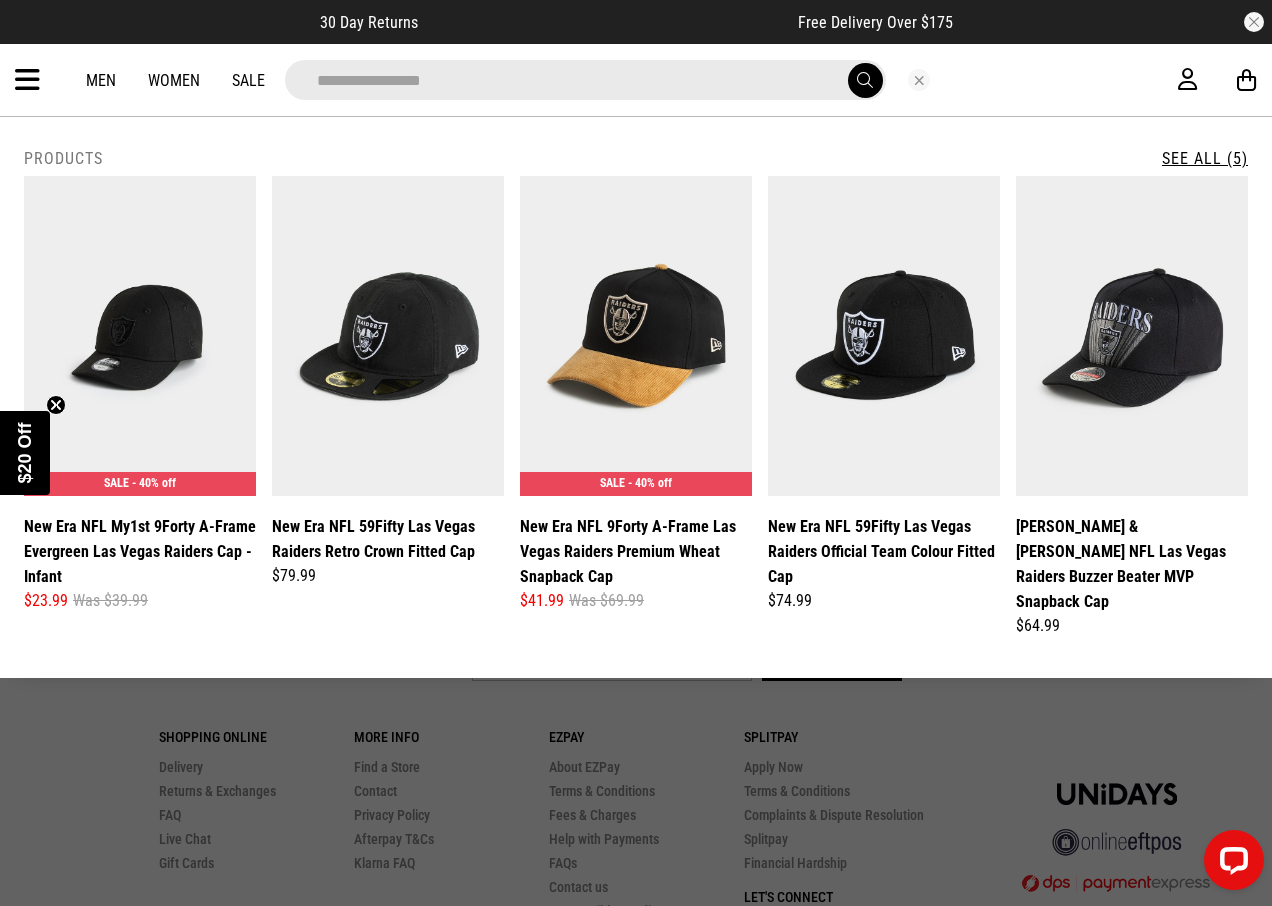 type on "**********" 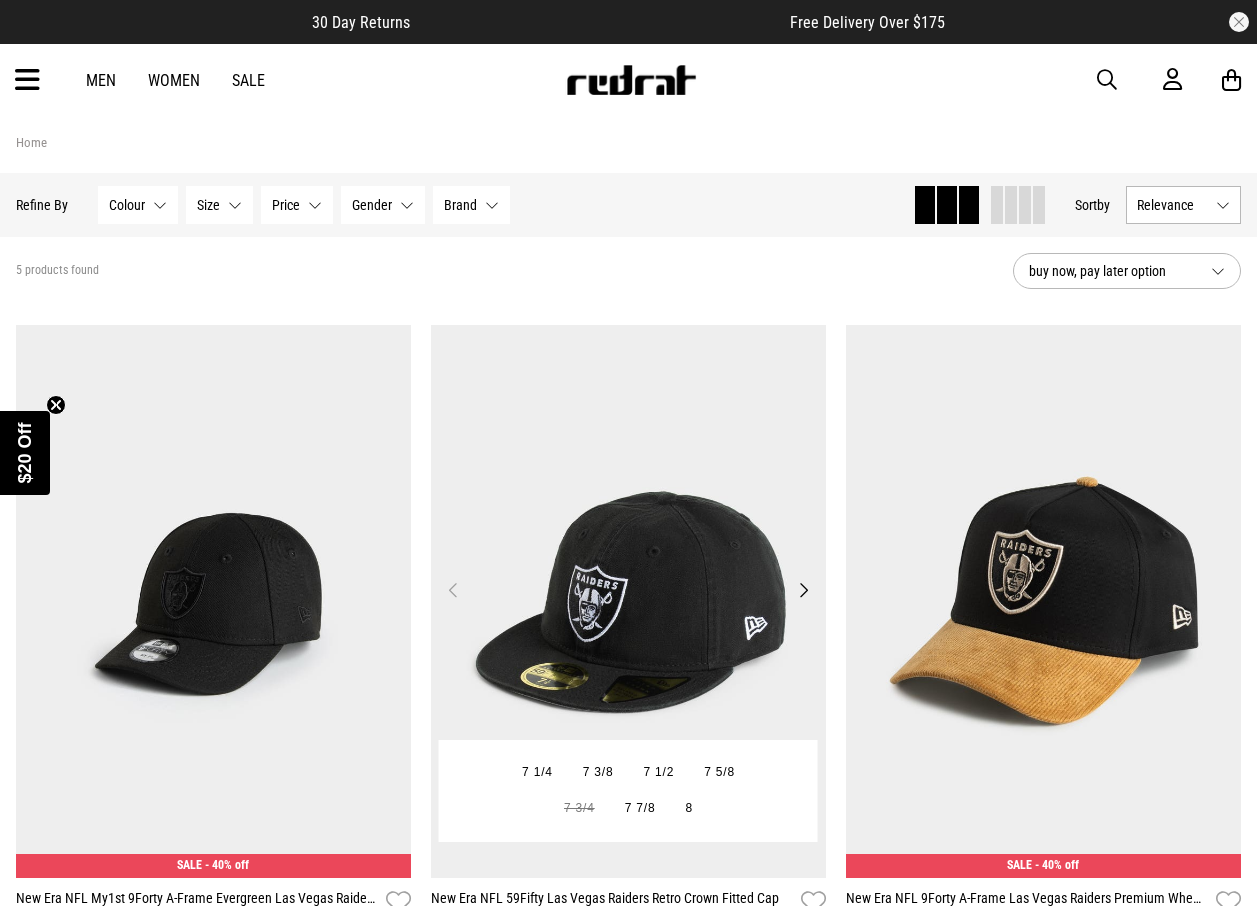 scroll, scrollTop: 0, scrollLeft: 0, axis: both 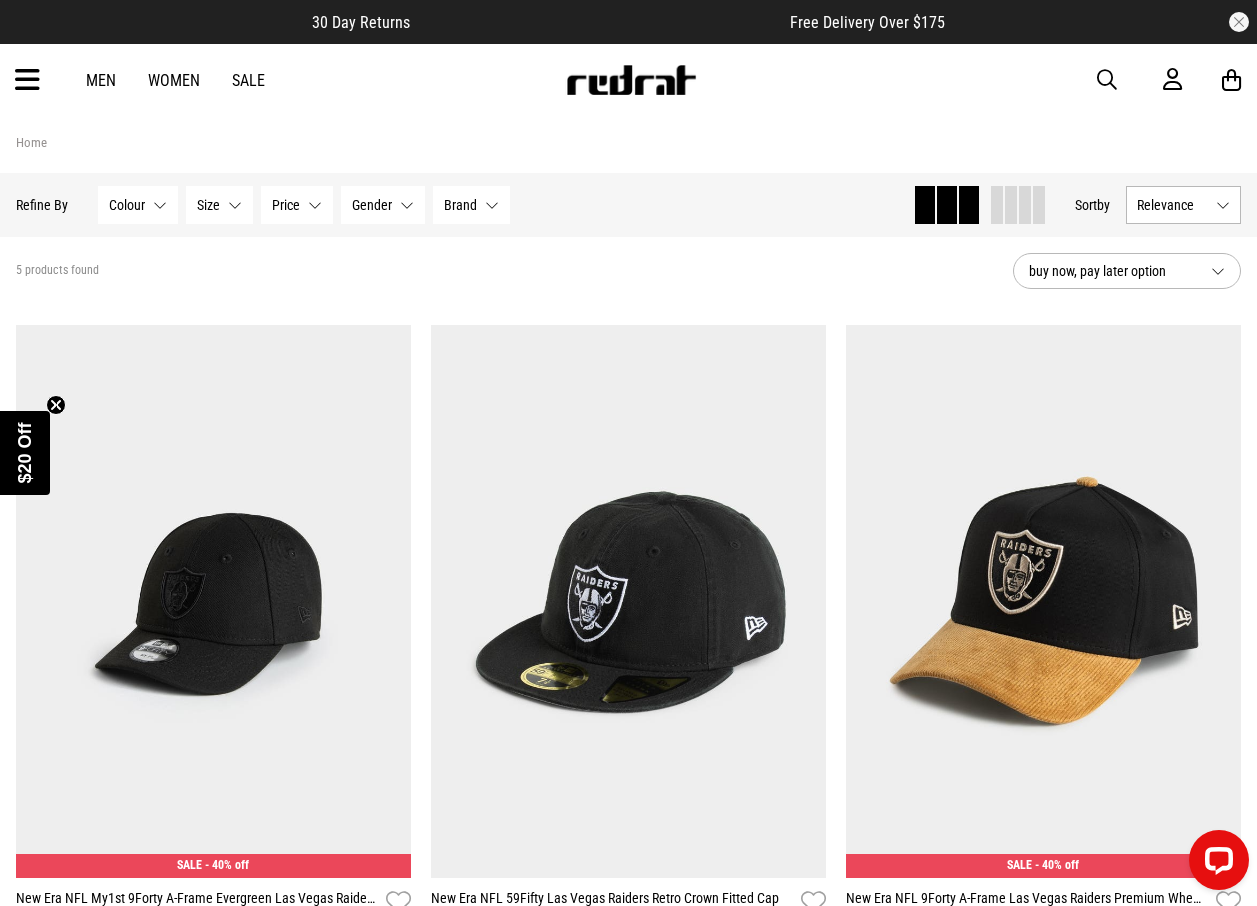 click at bounding box center (1107, 80) 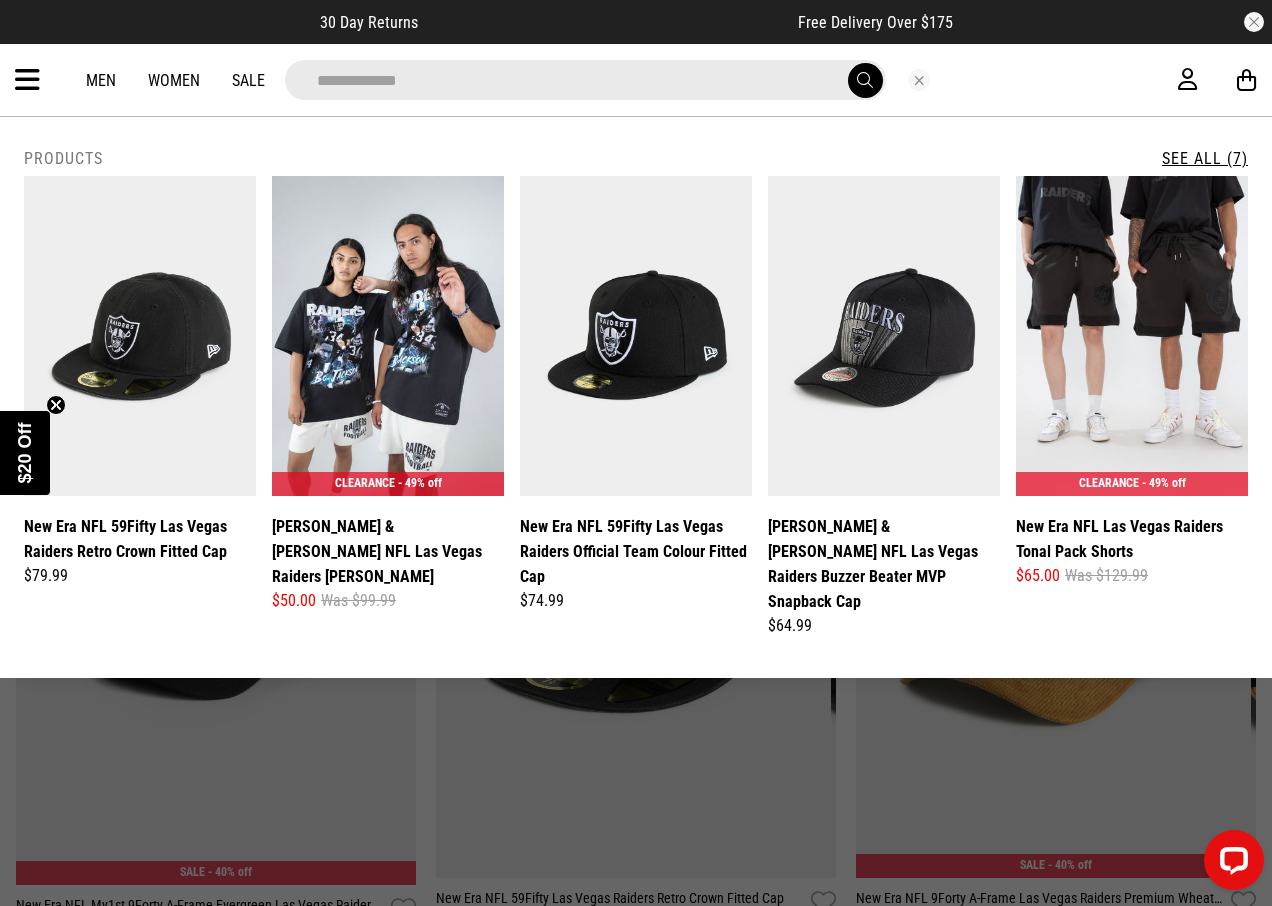 click on "**********" at bounding box center [585, 80] 